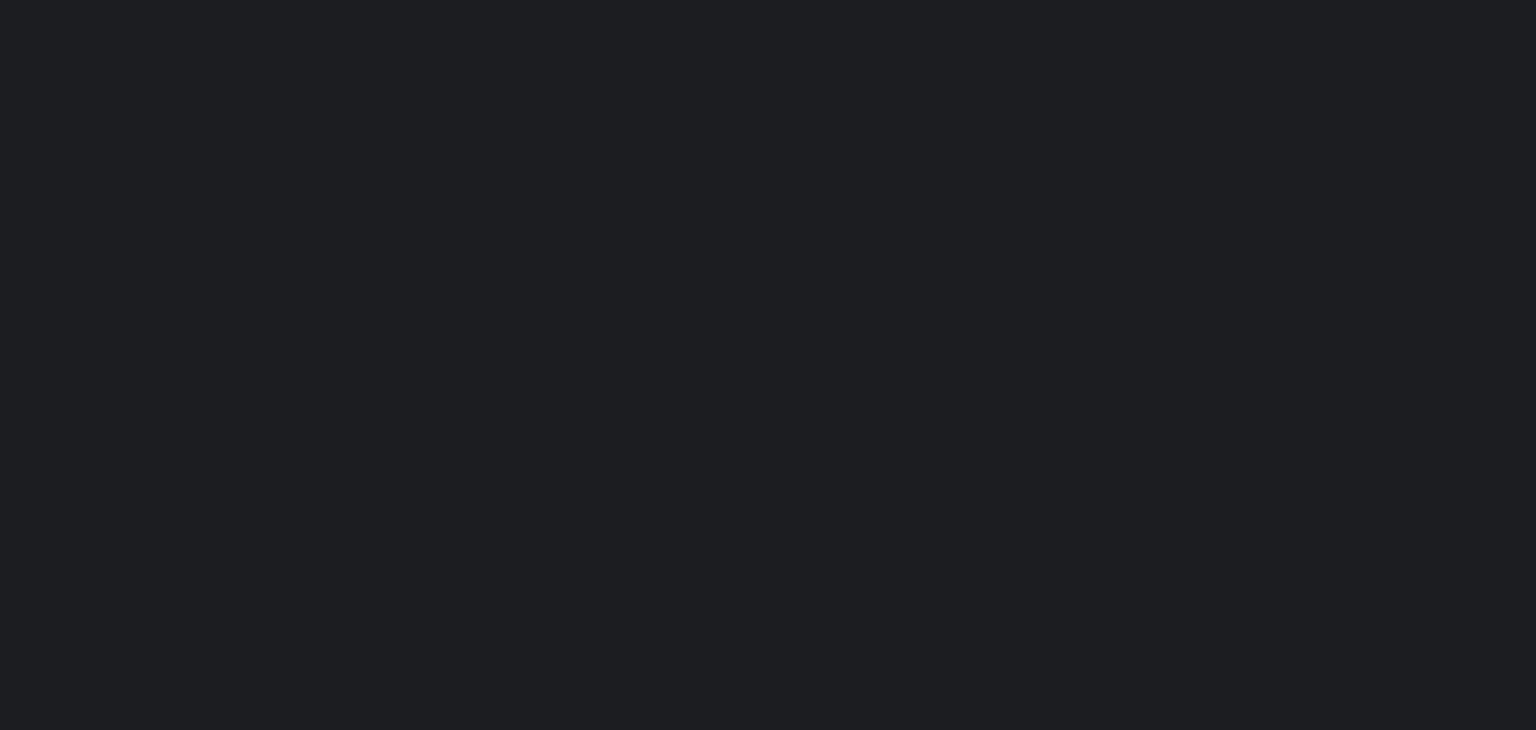 scroll, scrollTop: 0, scrollLeft: 0, axis: both 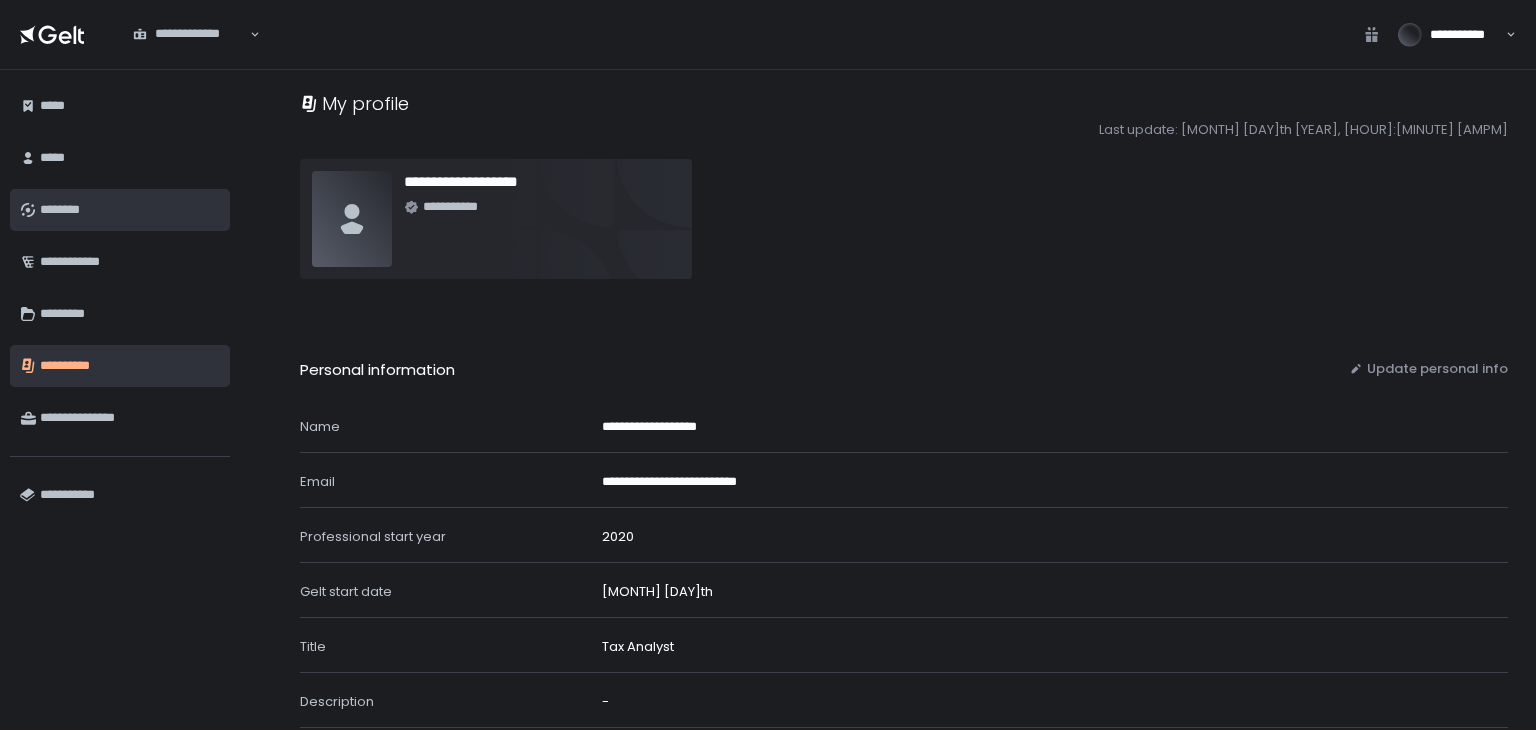 click on "********" at bounding box center (130, 210) 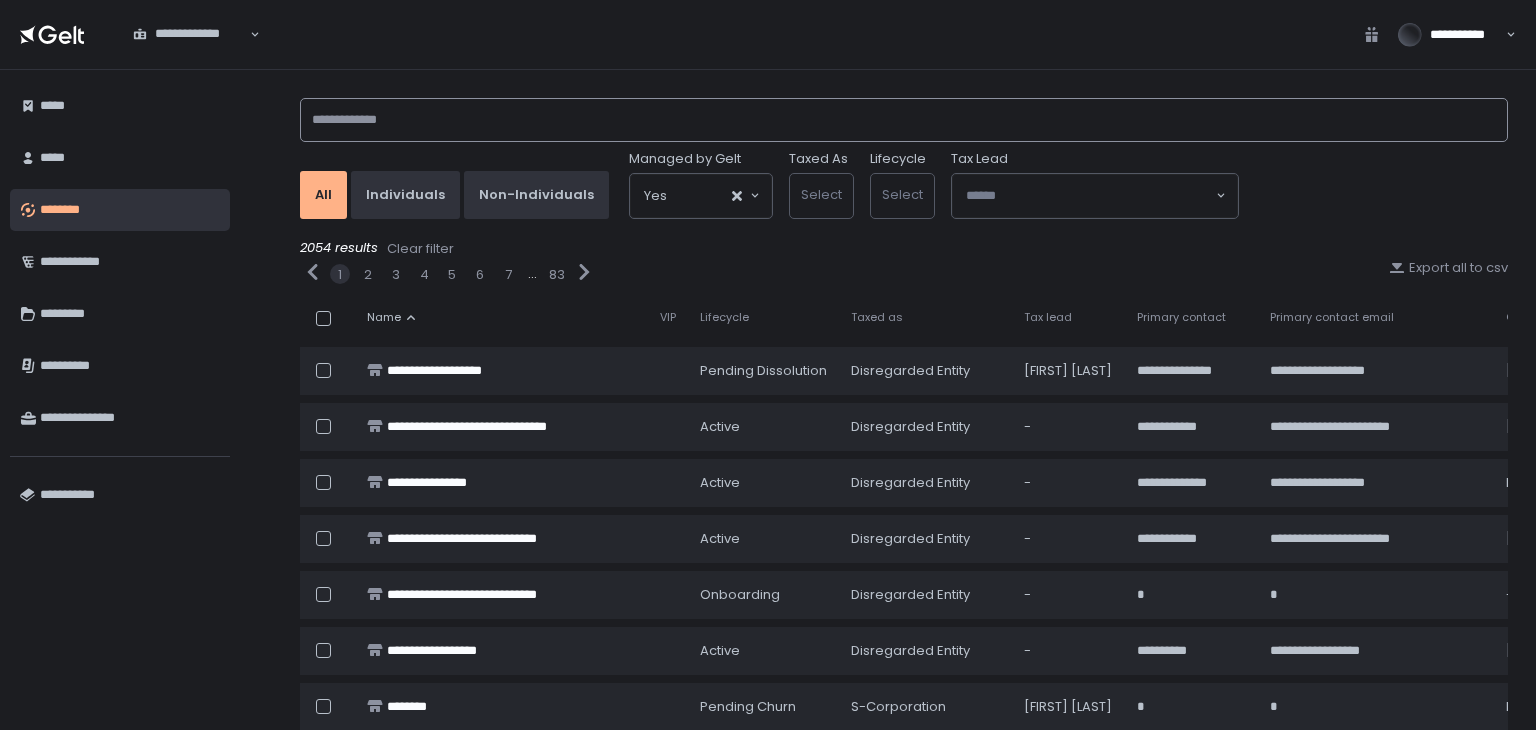 click 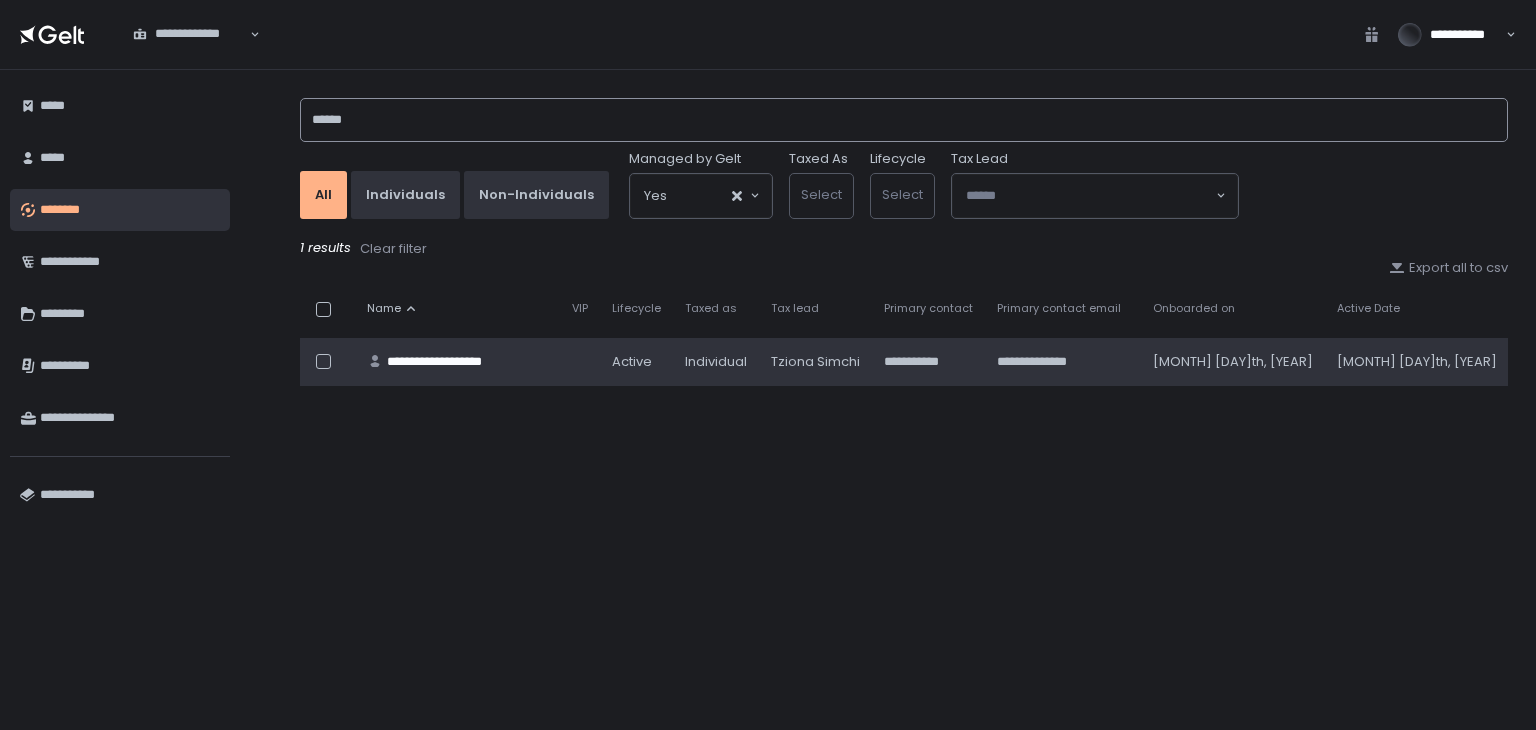 type on "******" 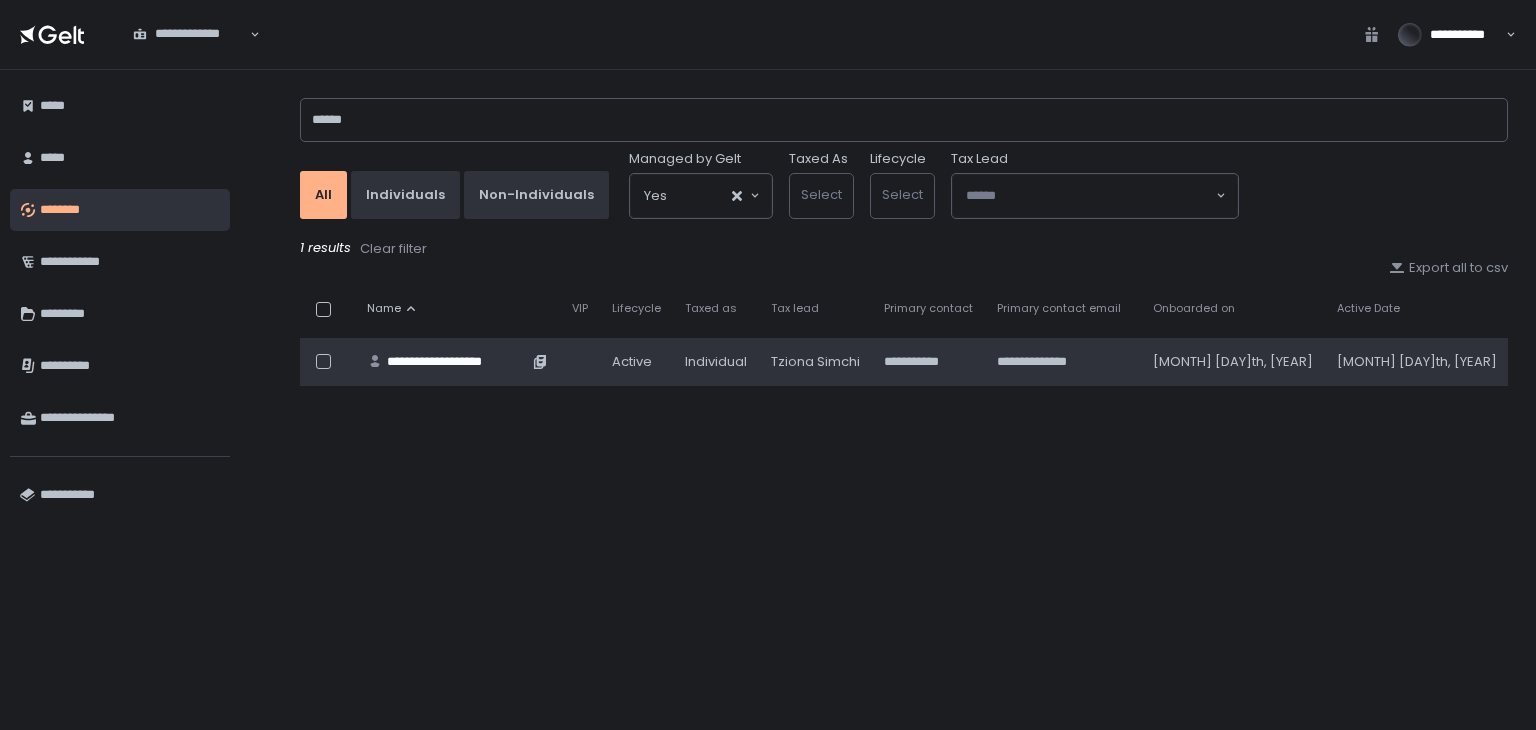 click on "**********" at bounding box center (457, 362) 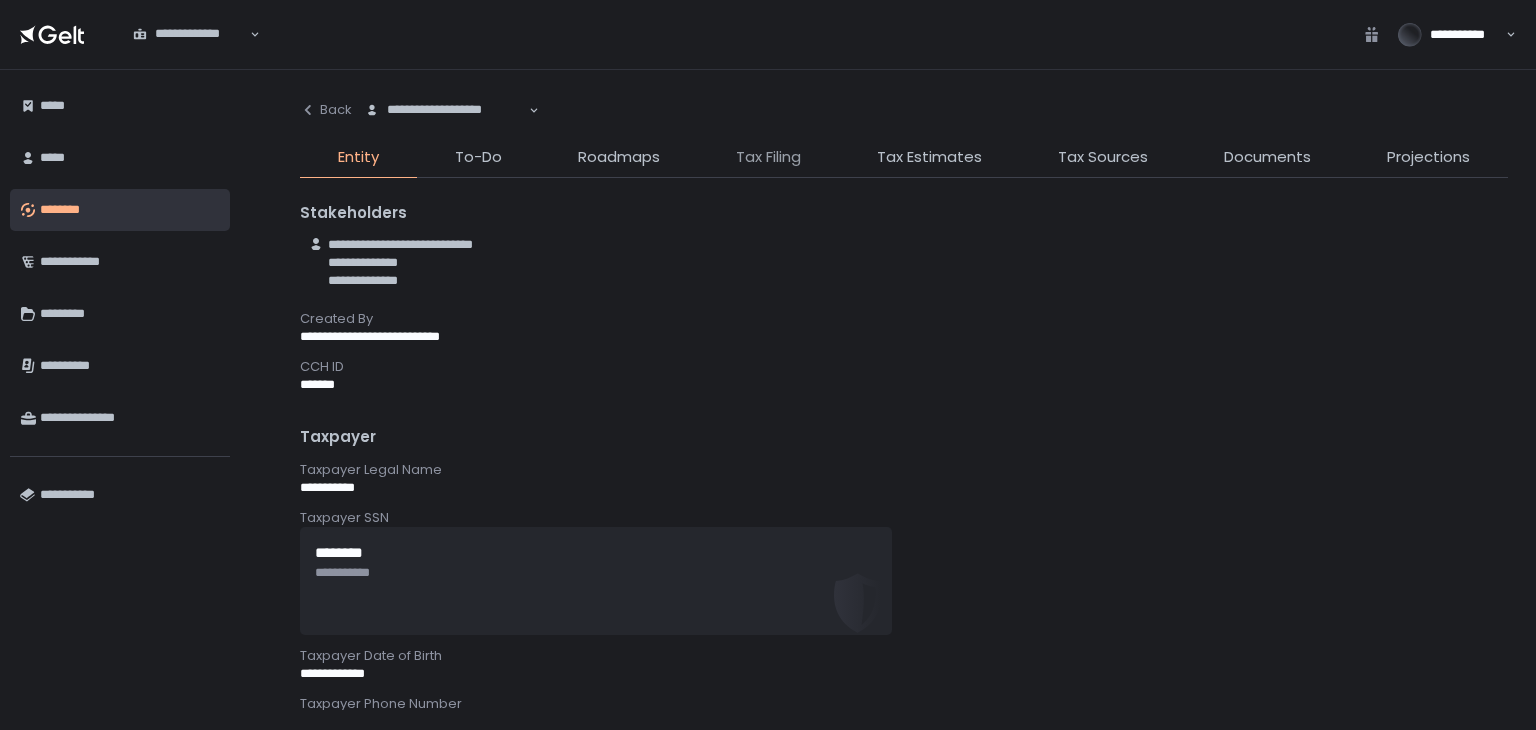 click on "Tax Filing" at bounding box center [768, 157] 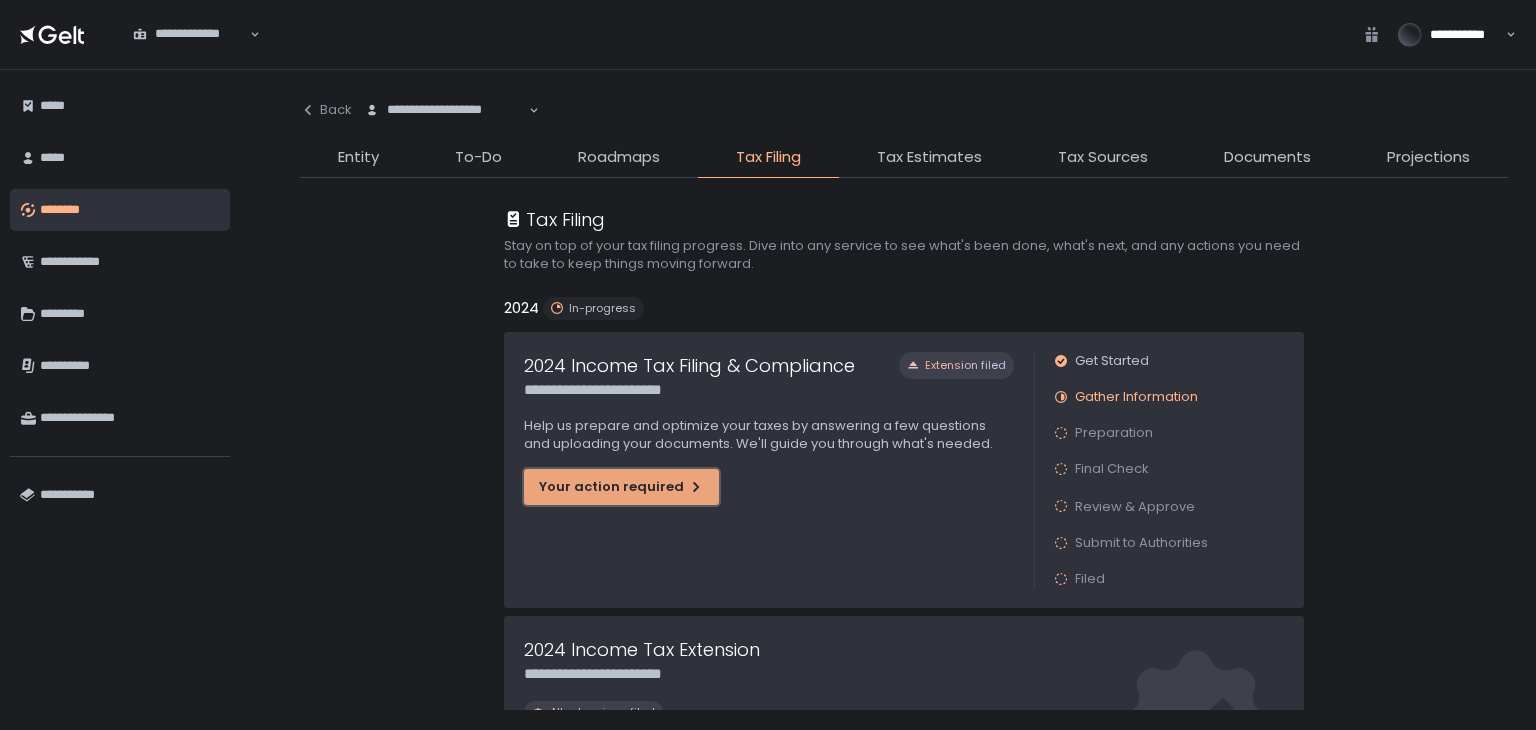 click on "Your action required" 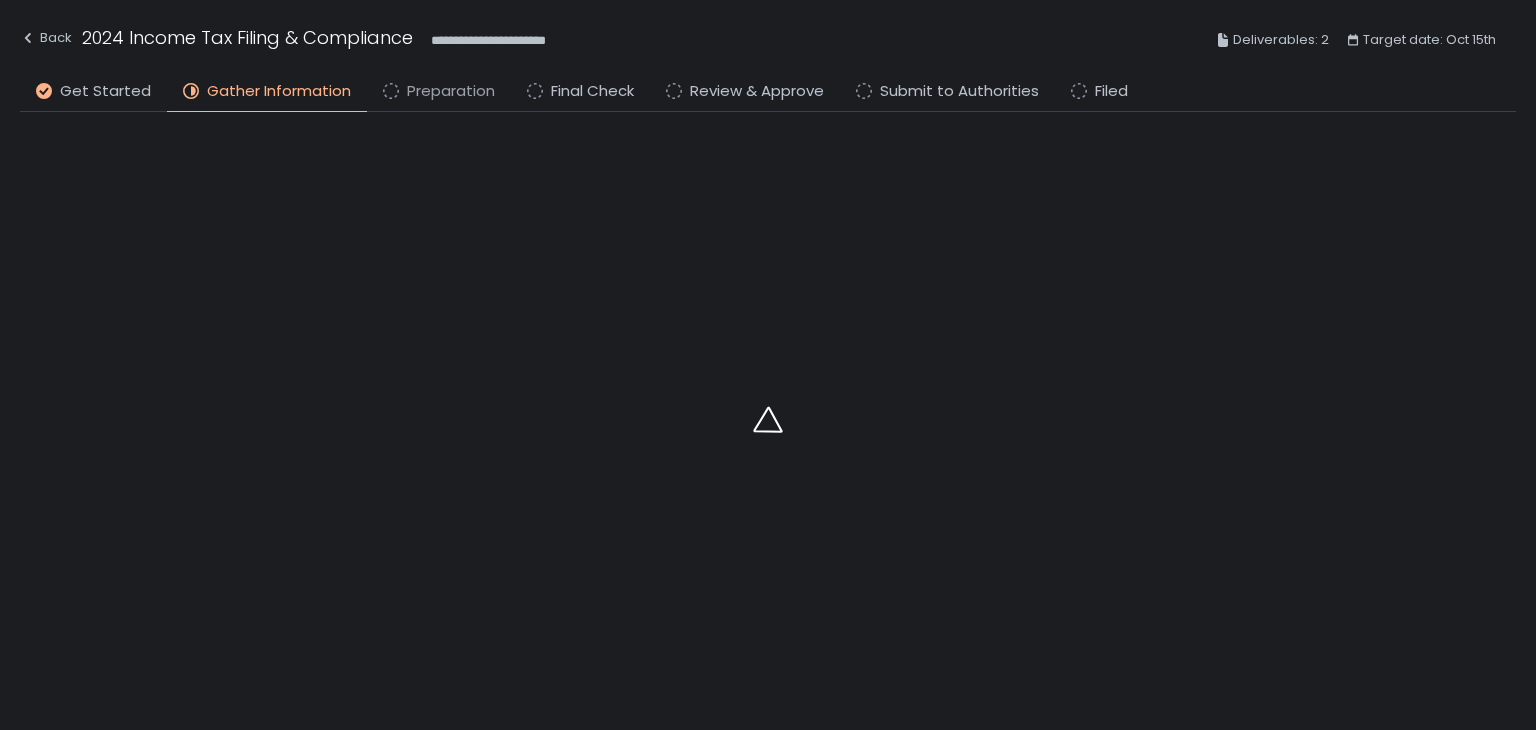 click on "Preparation" at bounding box center [451, 91] 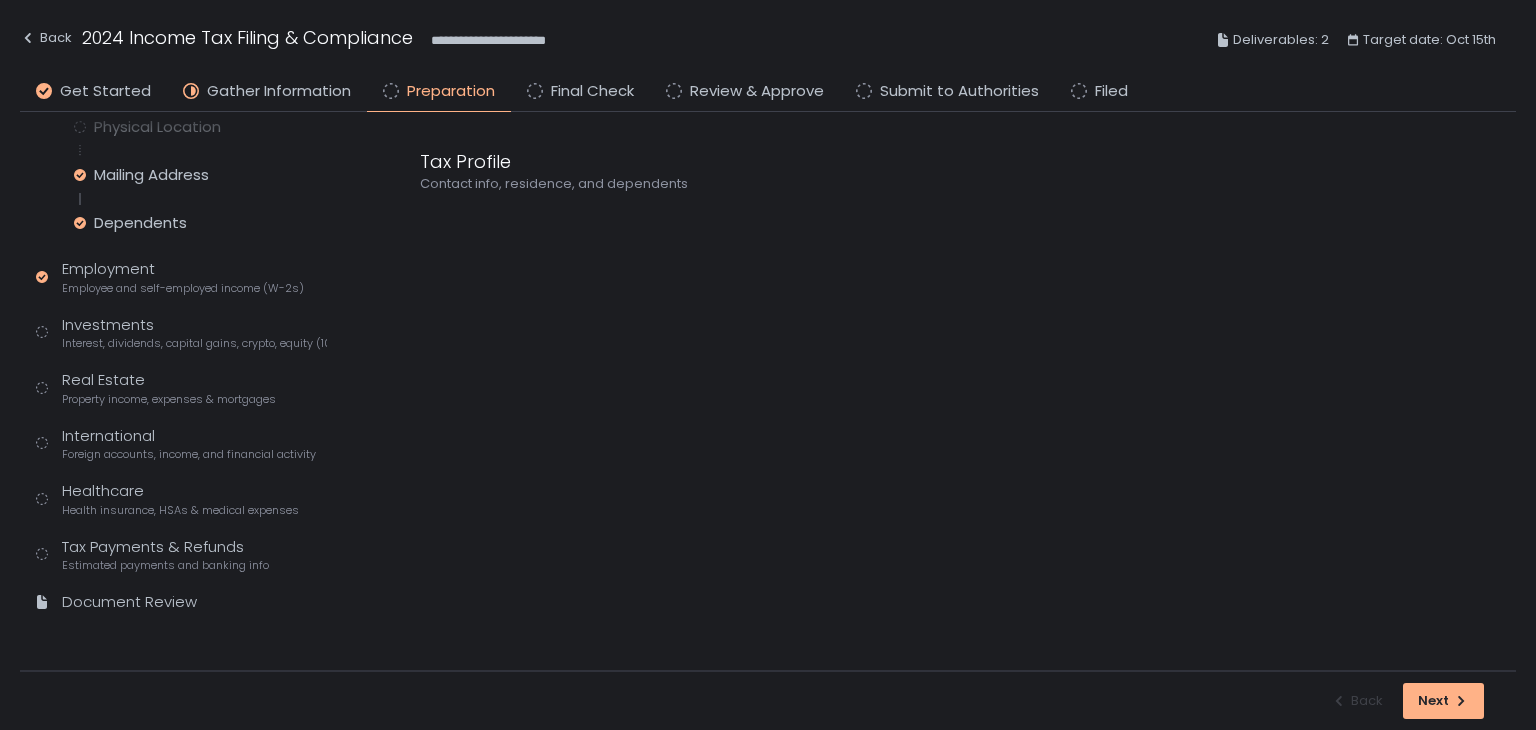 scroll, scrollTop: 309, scrollLeft: 0, axis: vertical 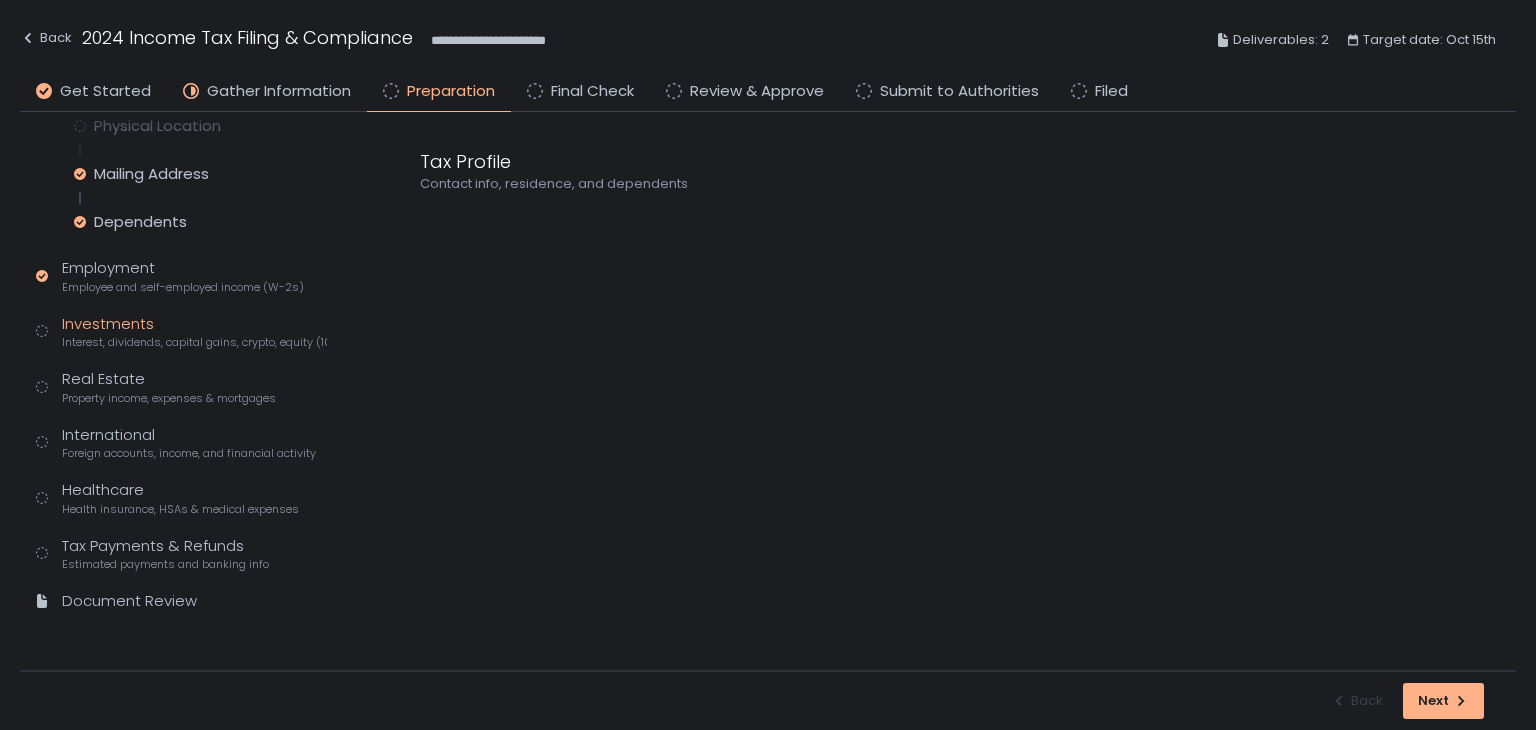 click on "Investments Interest, dividends, capital gains, crypto, equity (1099s, K-1s)" 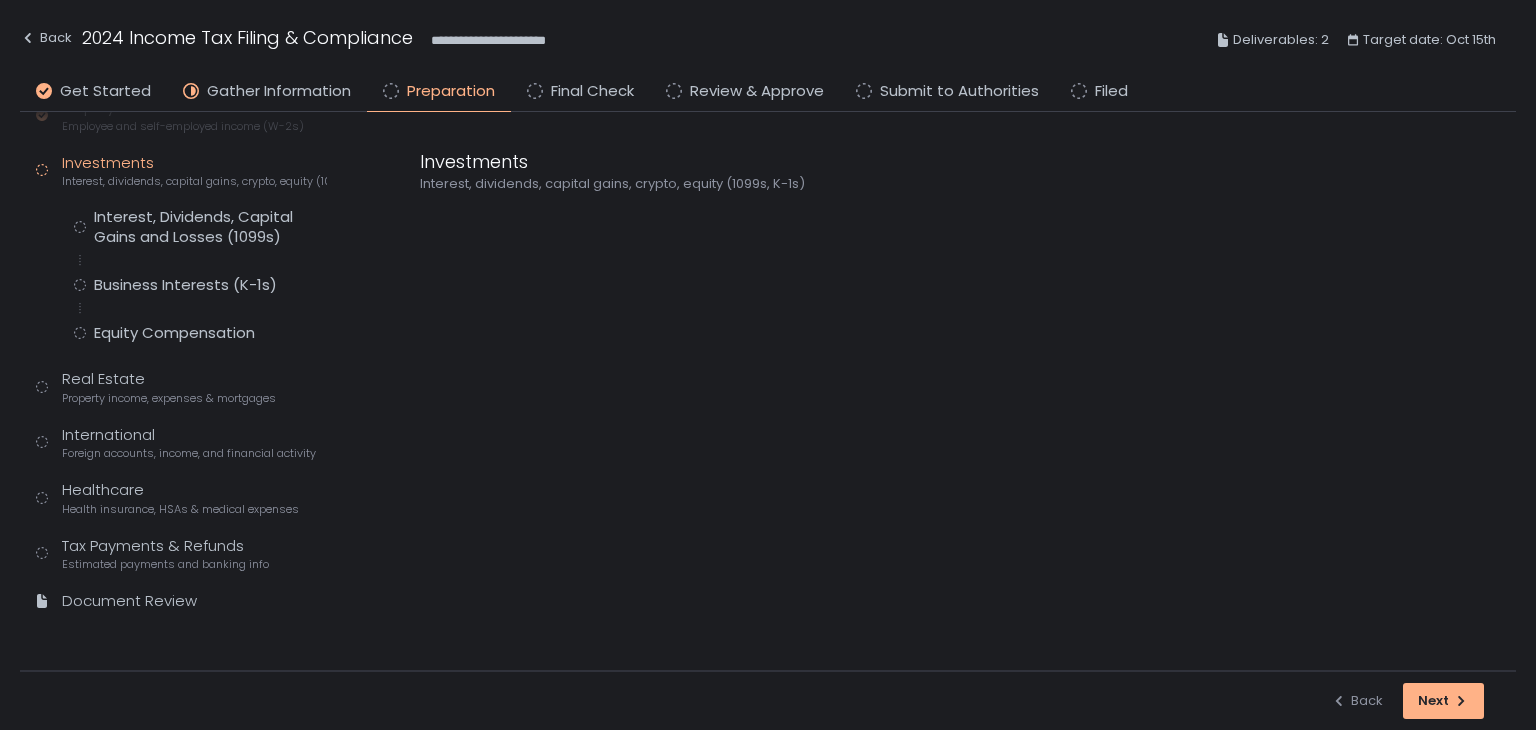 scroll, scrollTop: 120, scrollLeft: 0, axis: vertical 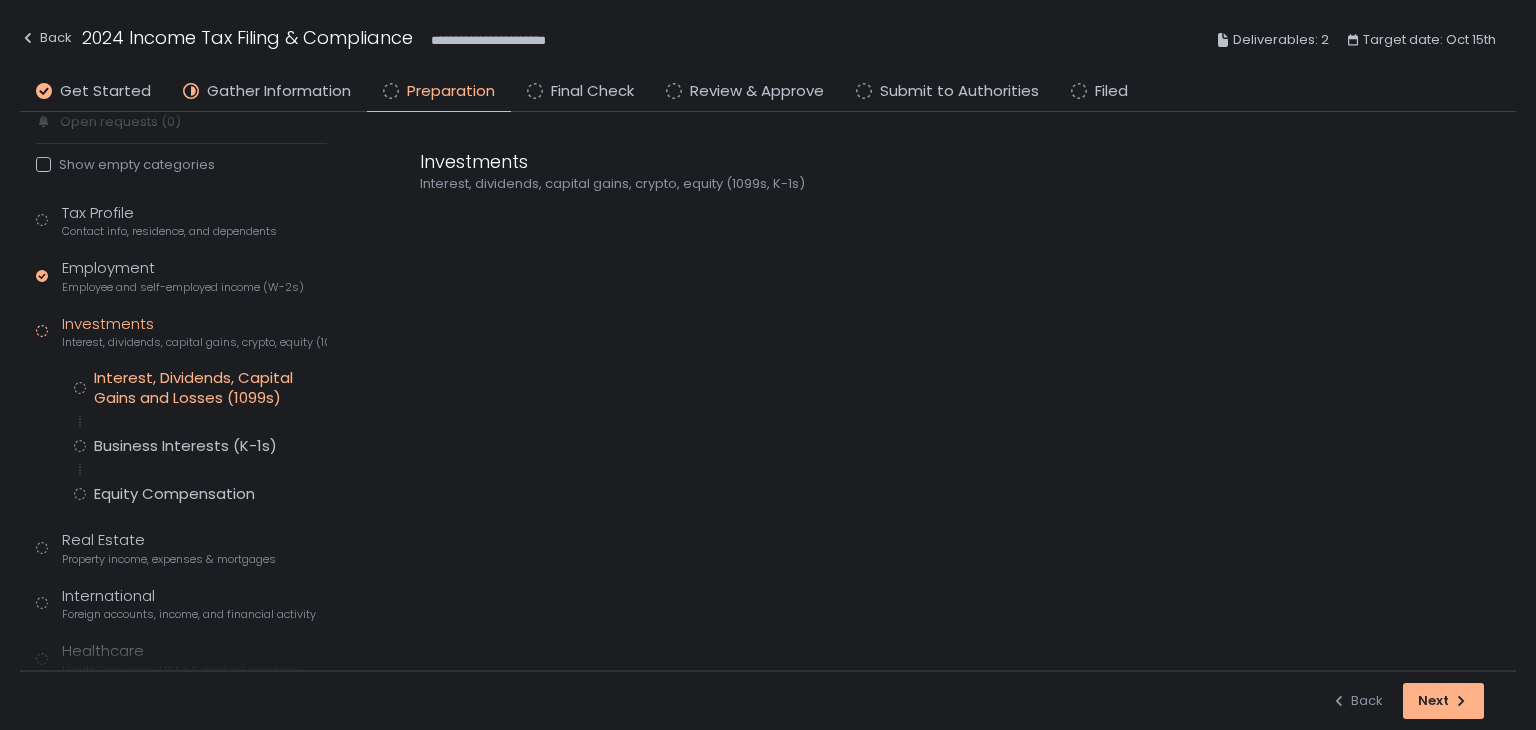 click on "Interest, Dividends, Capital Gains and Losses (1099s)" 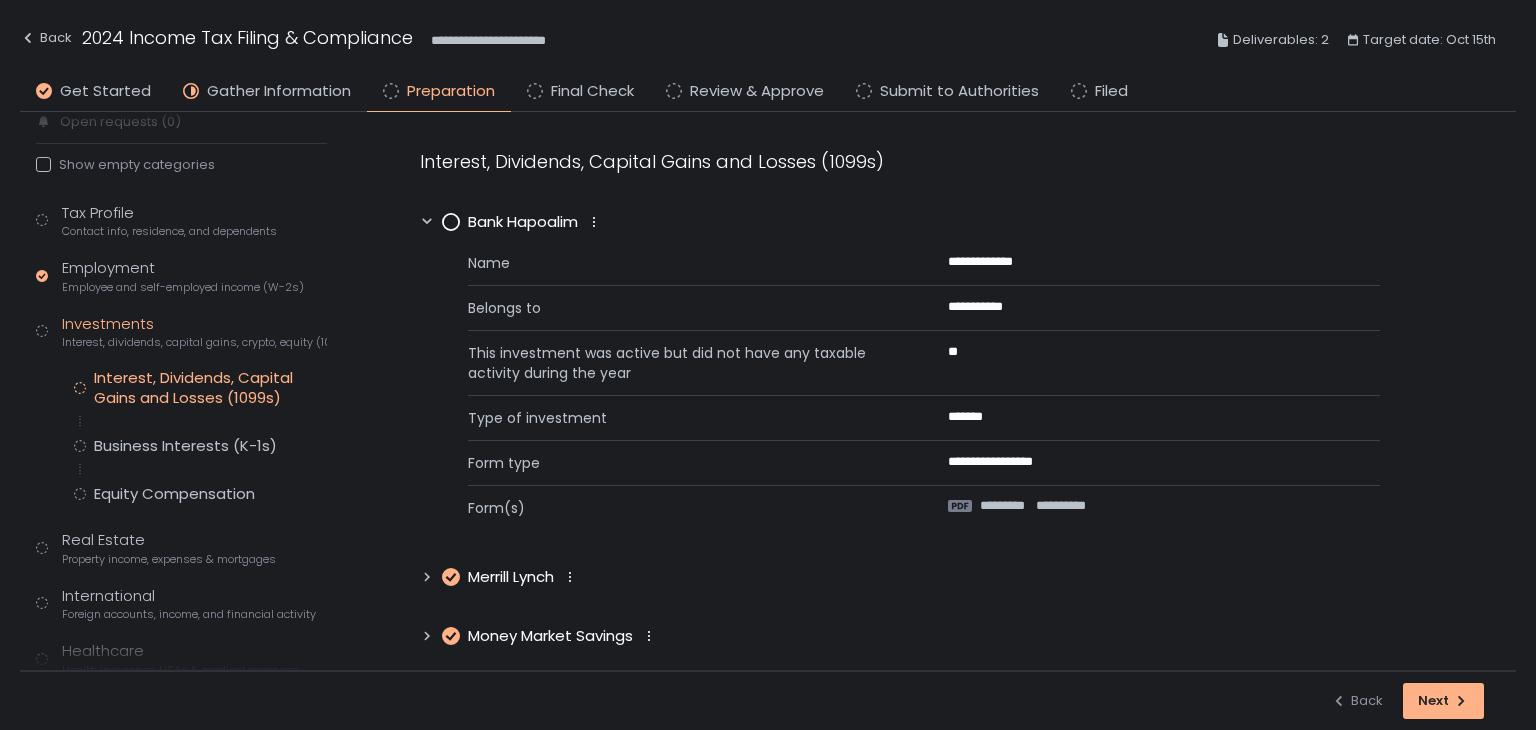 click 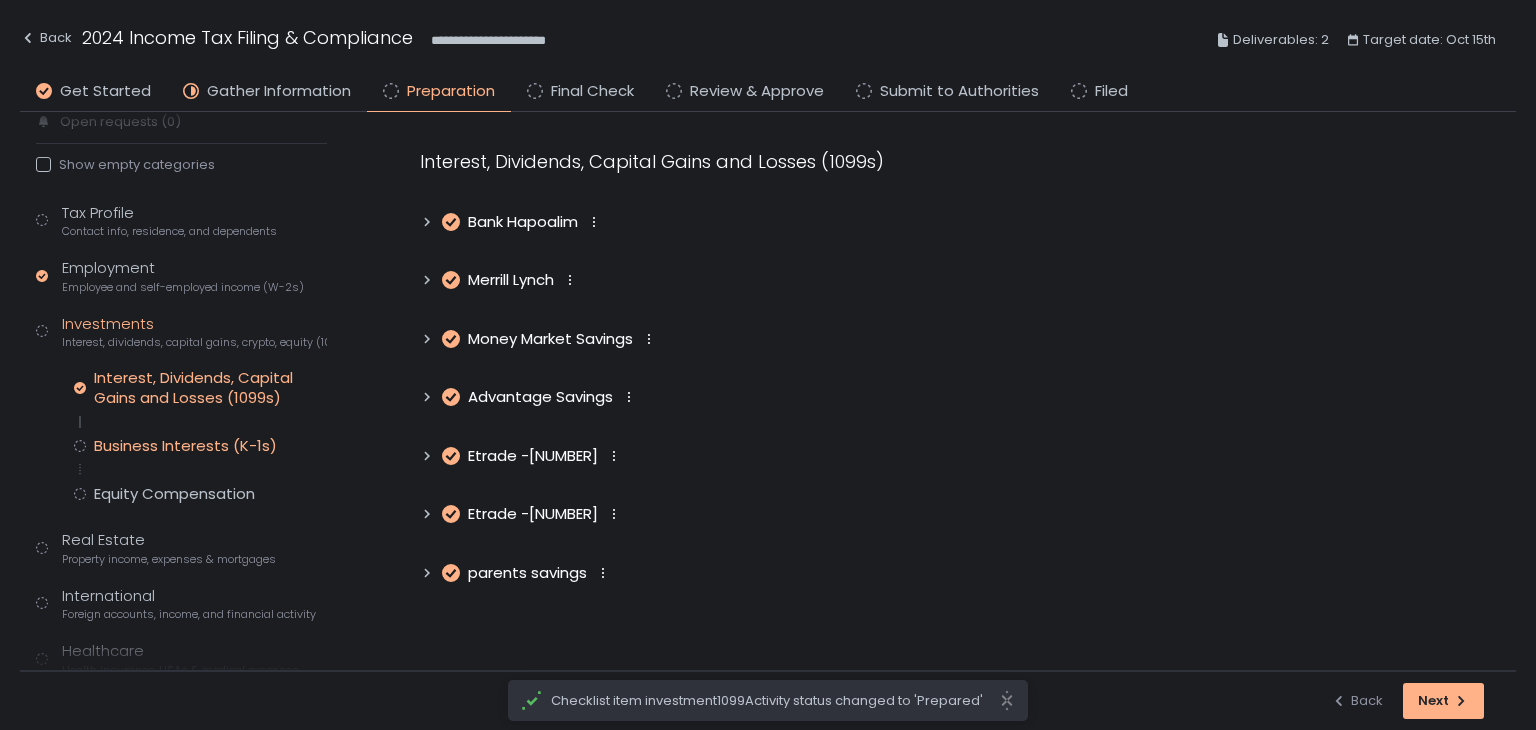 click on "Business Interests (K-1s)" 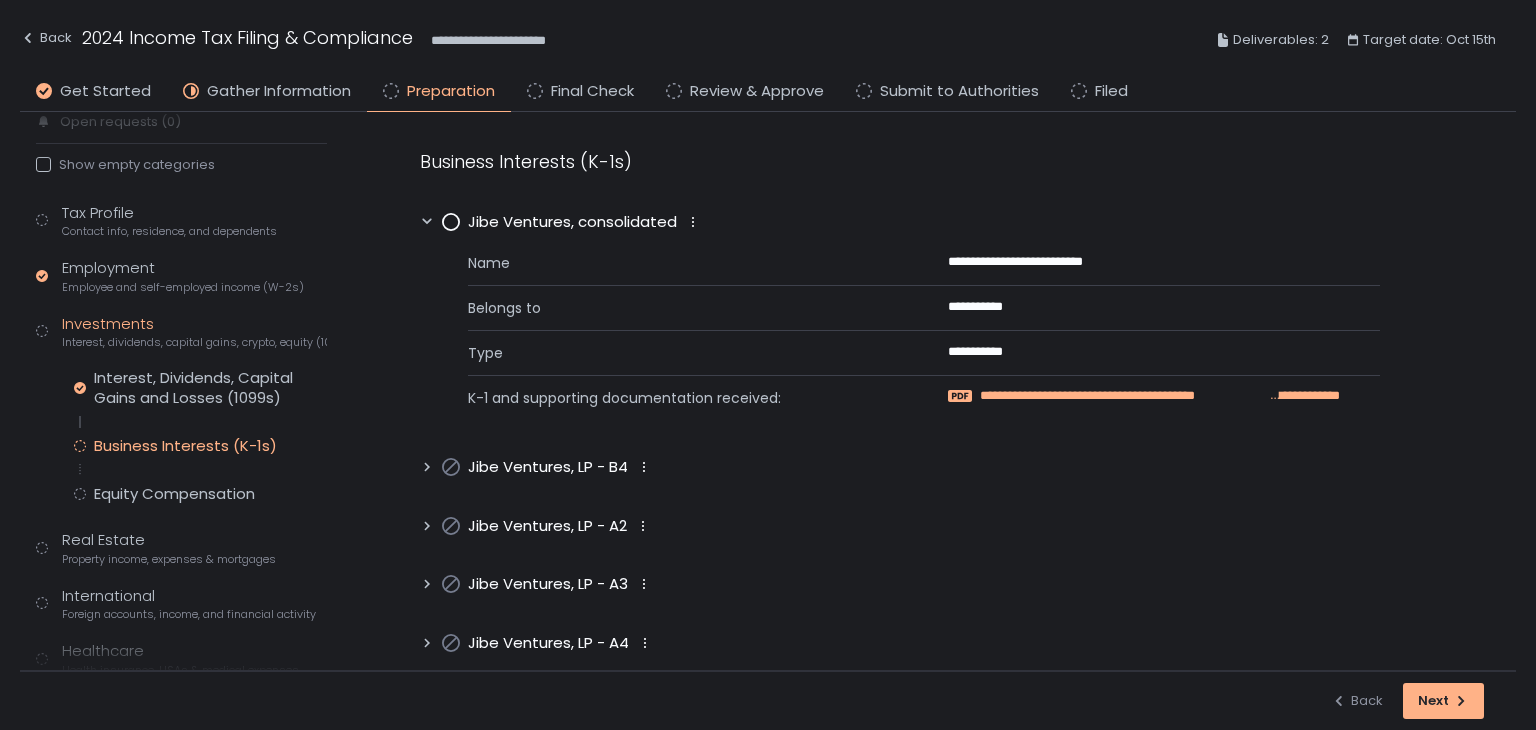 click on "**********" at bounding box center [1123, 396] 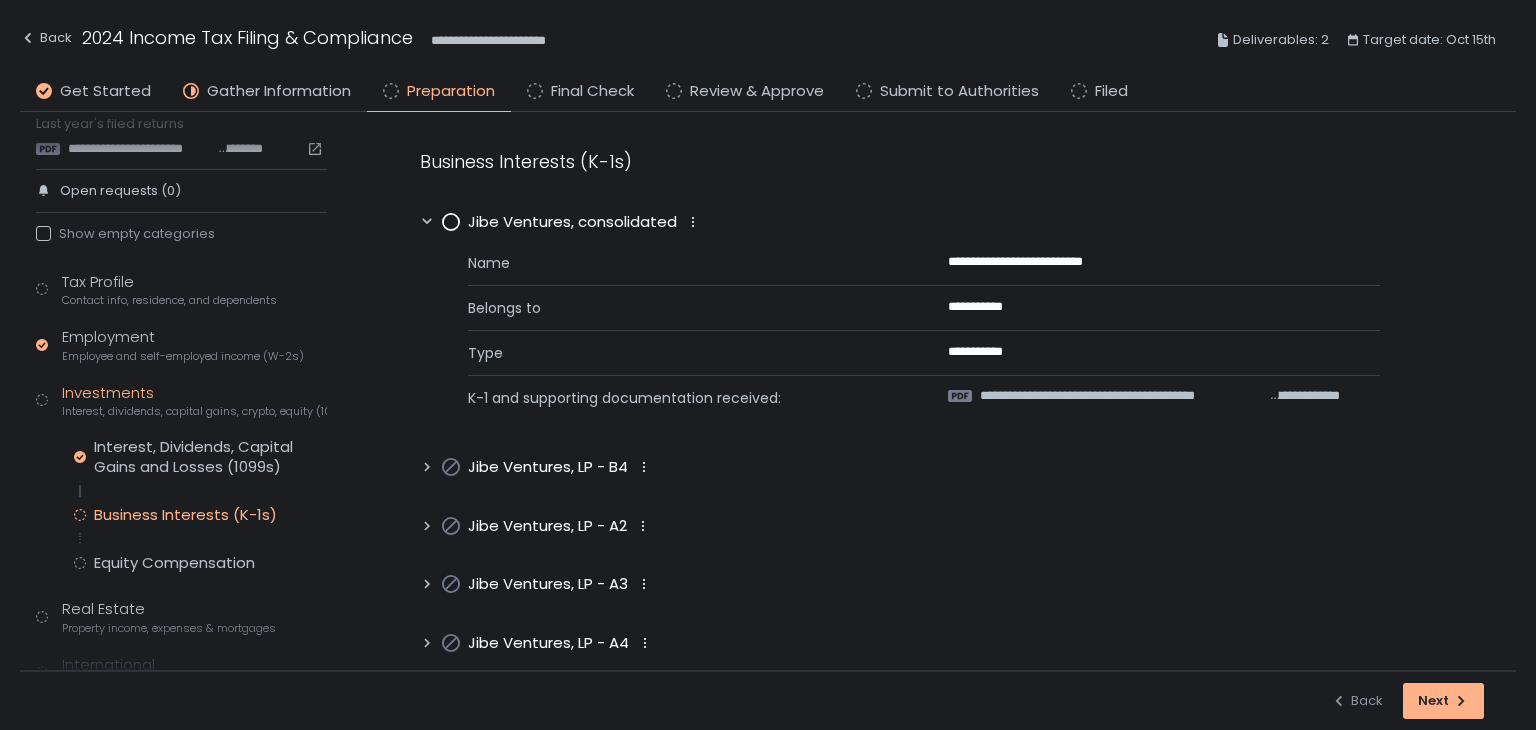 scroll, scrollTop: 0, scrollLeft: 0, axis: both 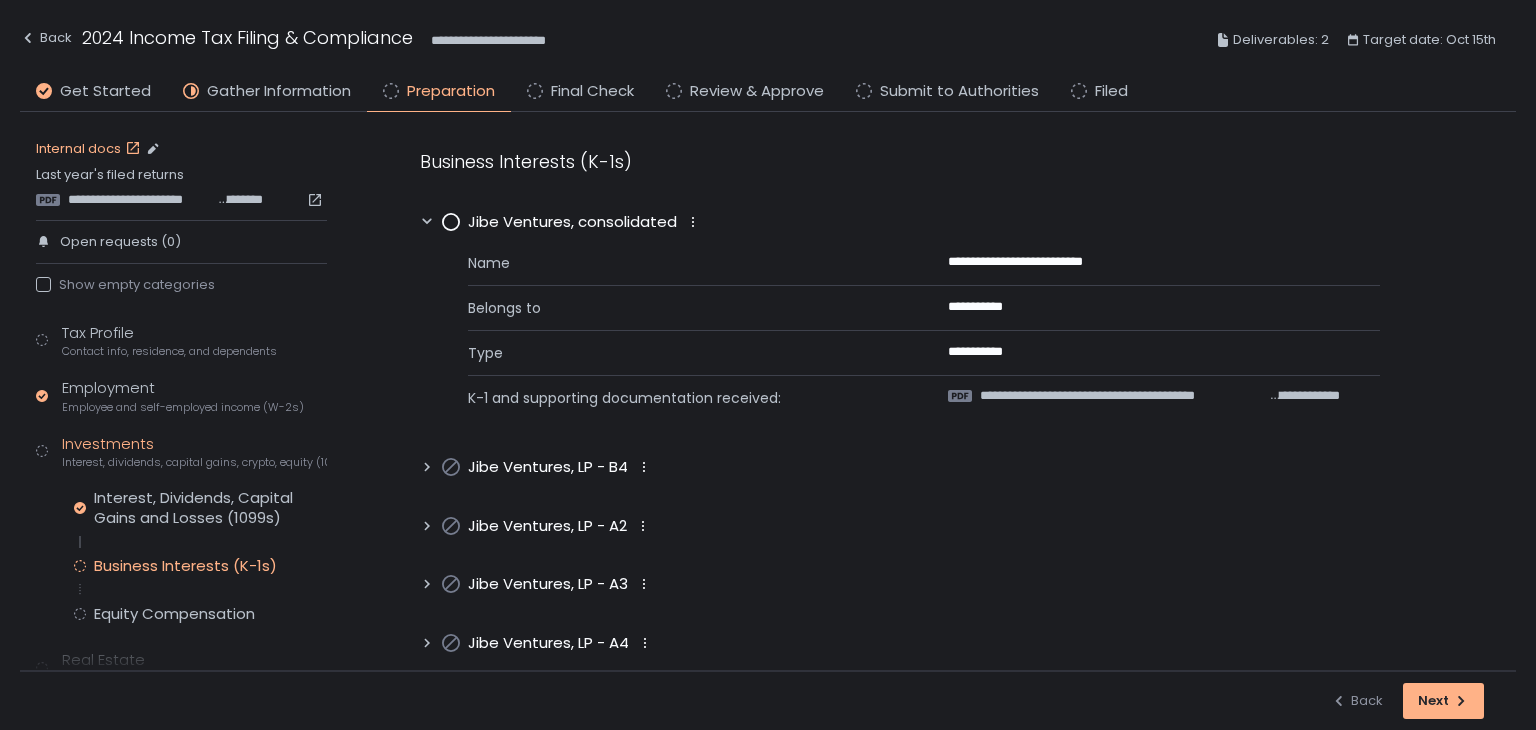 click on "Internal docs" at bounding box center (90, 149) 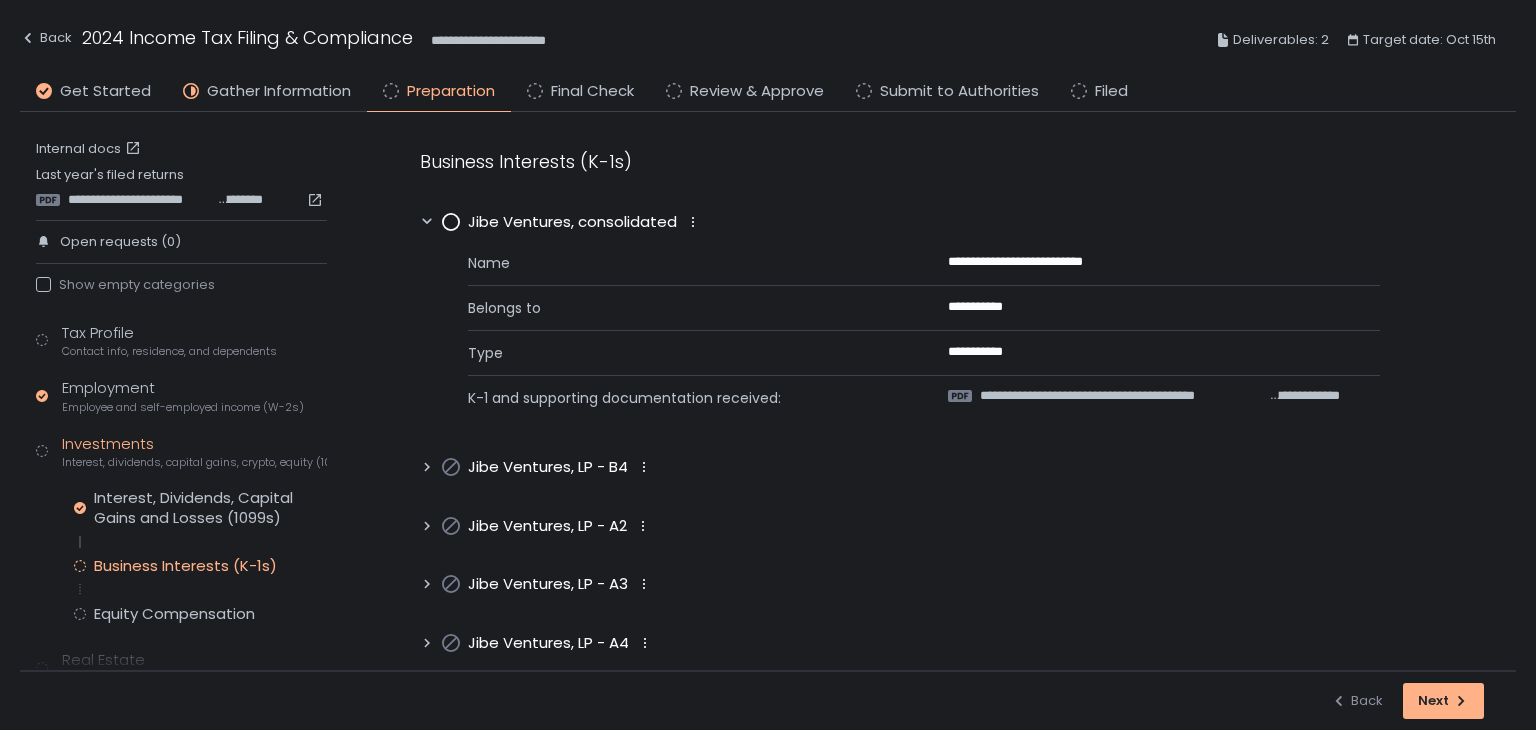 click 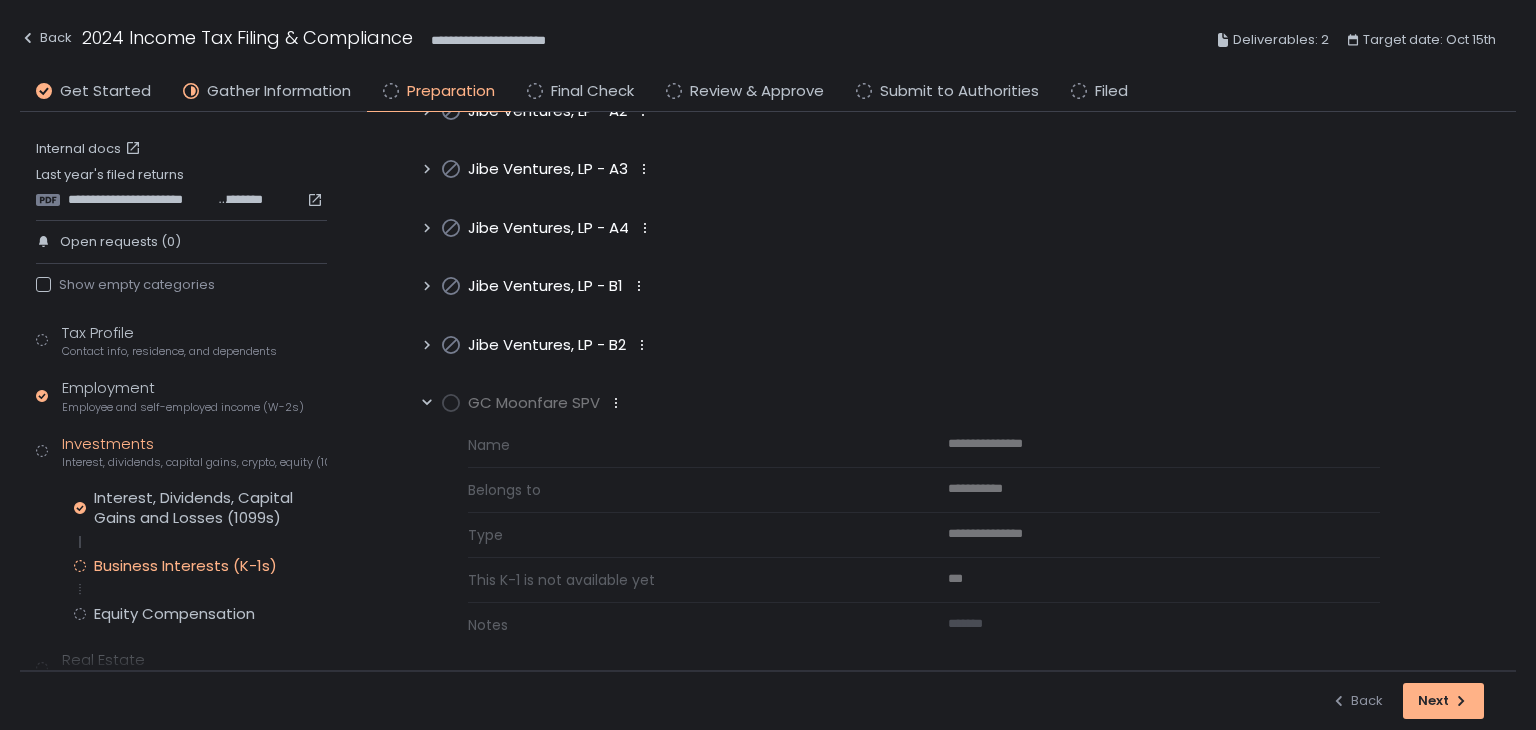 scroll, scrollTop: 240, scrollLeft: 0, axis: vertical 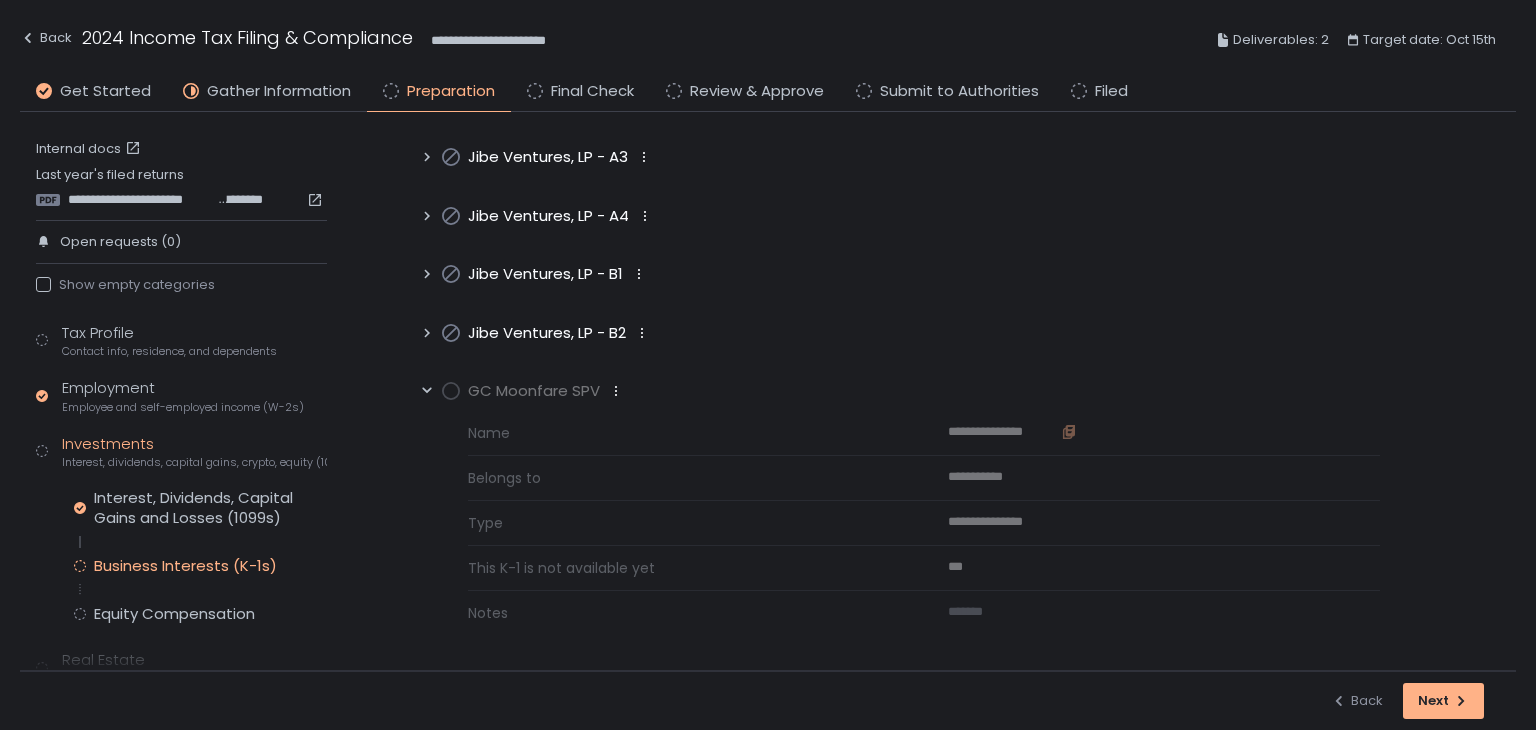click 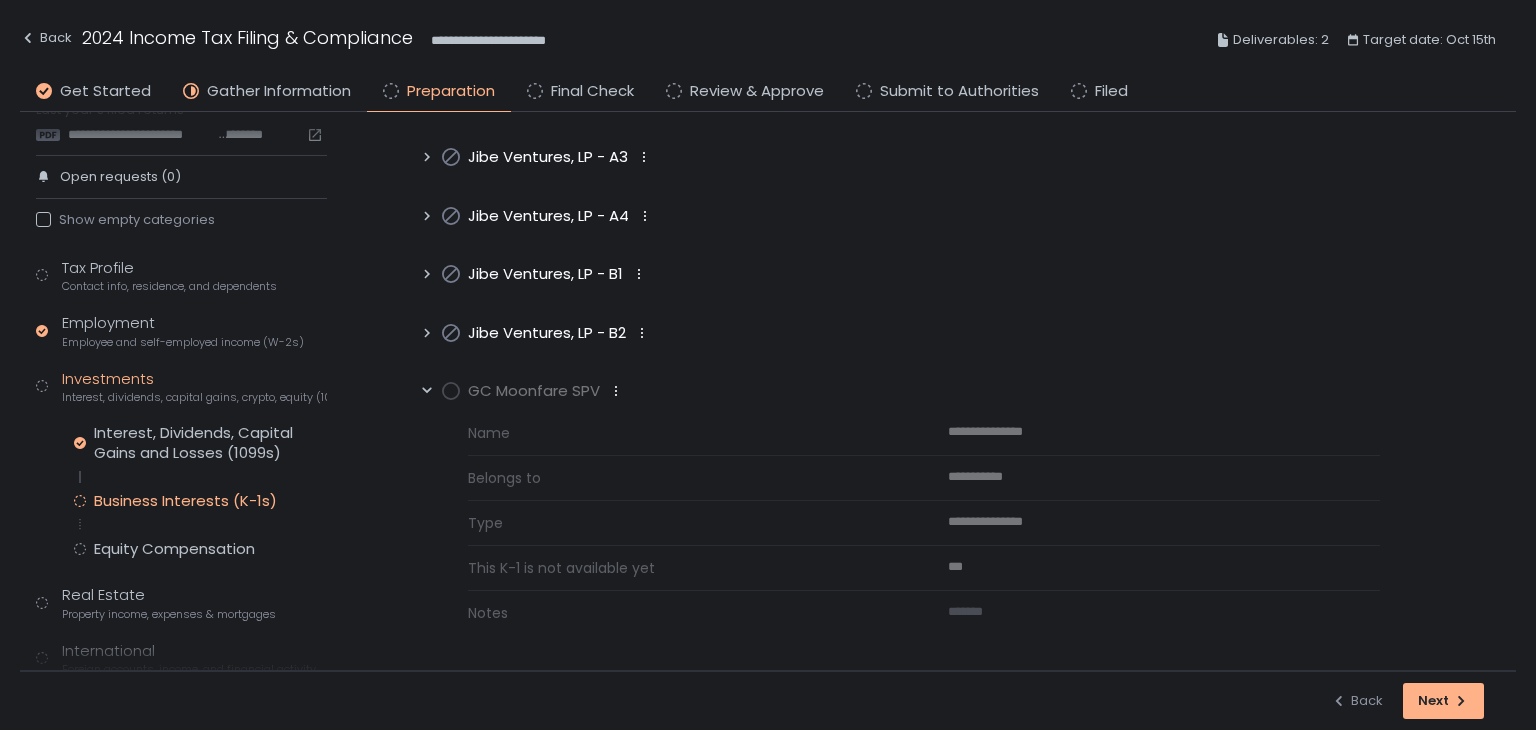 scroll, scrollTop: 100, scrollLeft: 0, axis: vertical 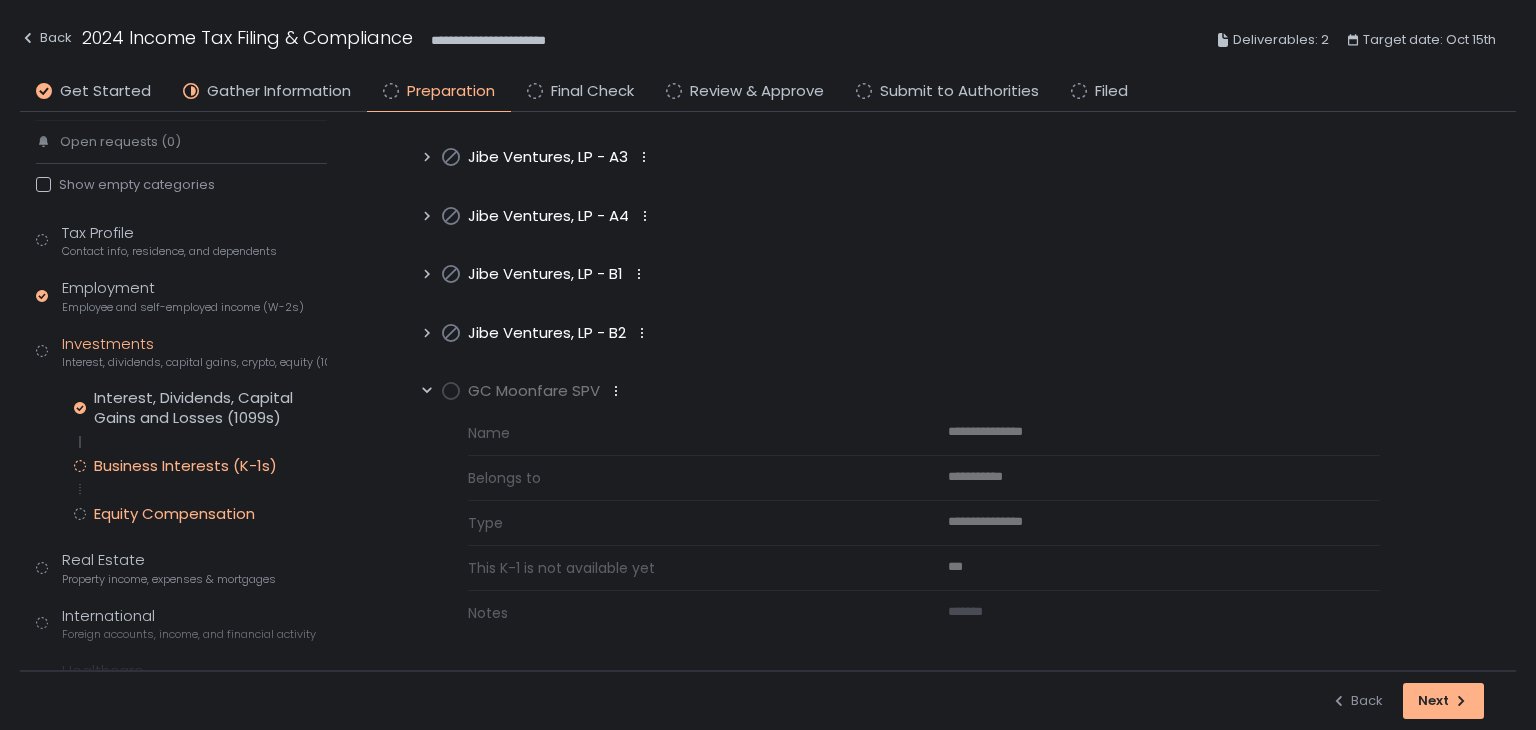 click on "Equity Compensation" 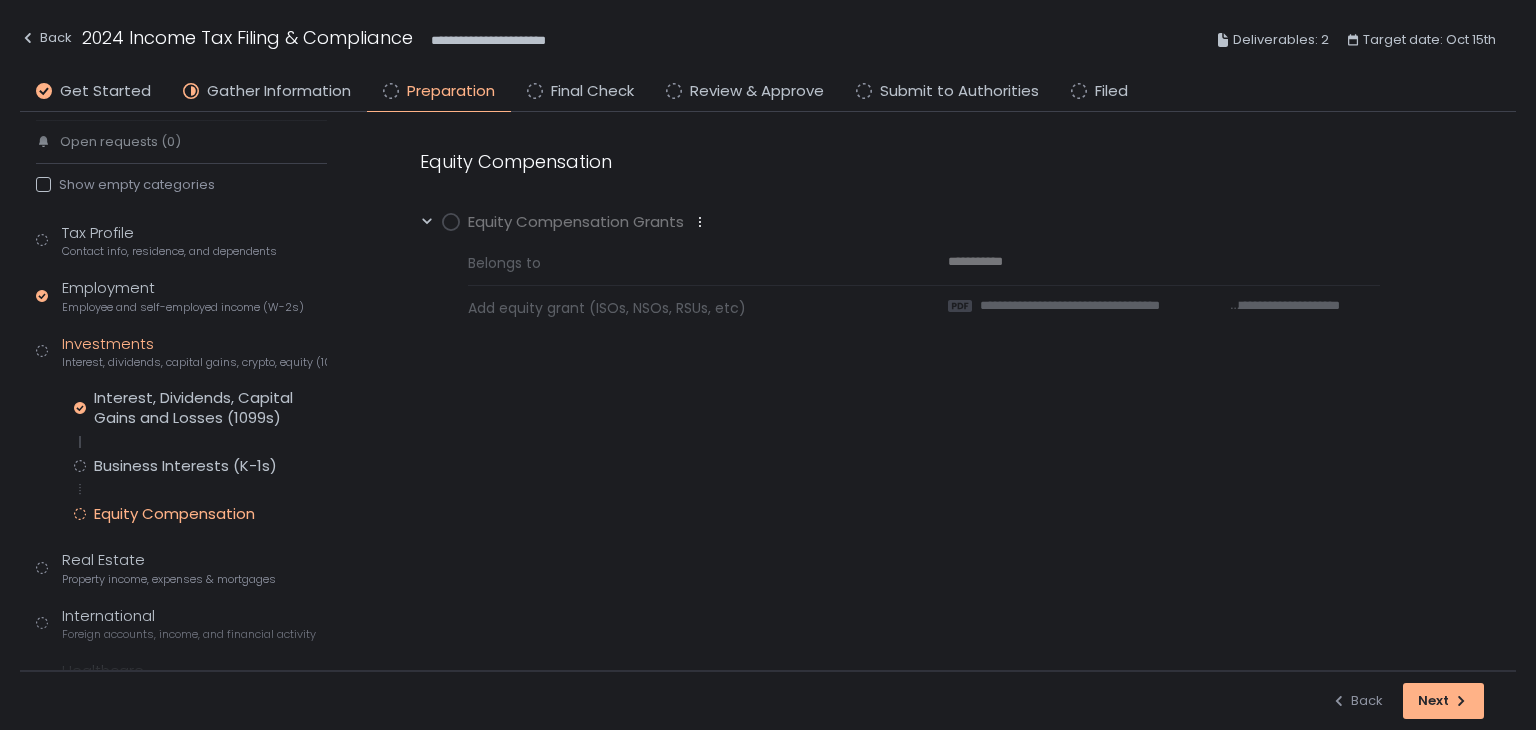 scroll, scrollTop: 0, scrollLeft: 0, axis: both 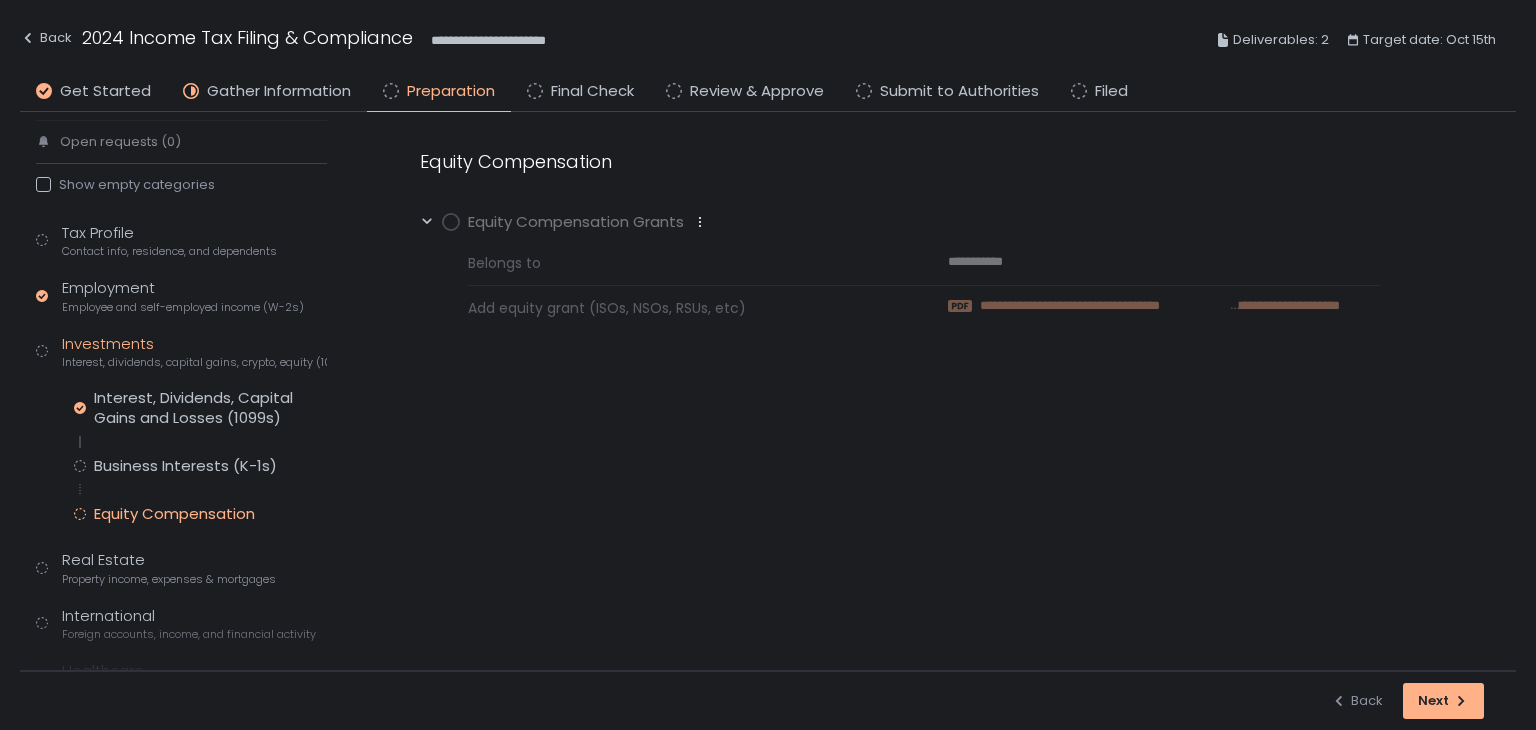 click on "**********" at bounding box center [1104, 306] 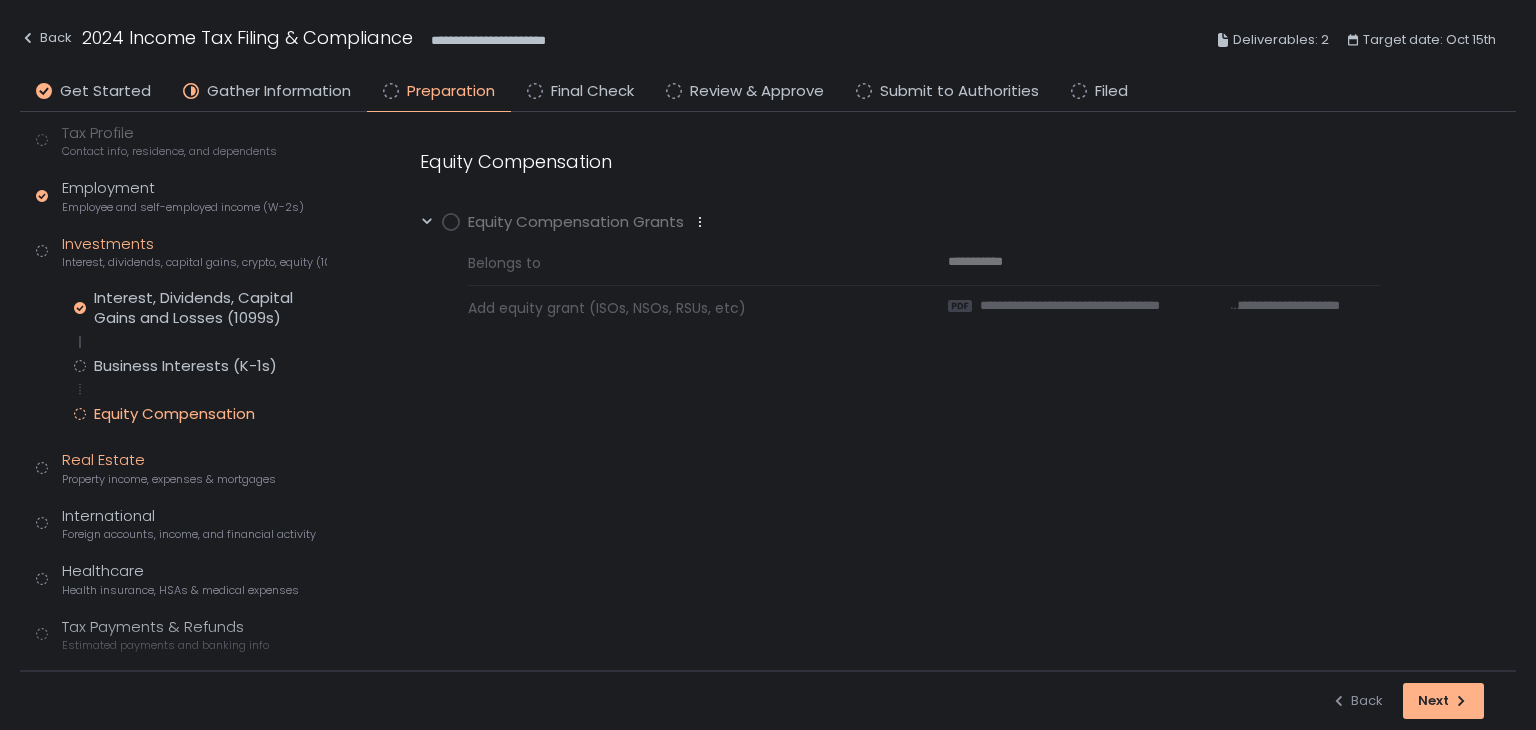 click on "Real Estate Property income, expenses & mortgages" 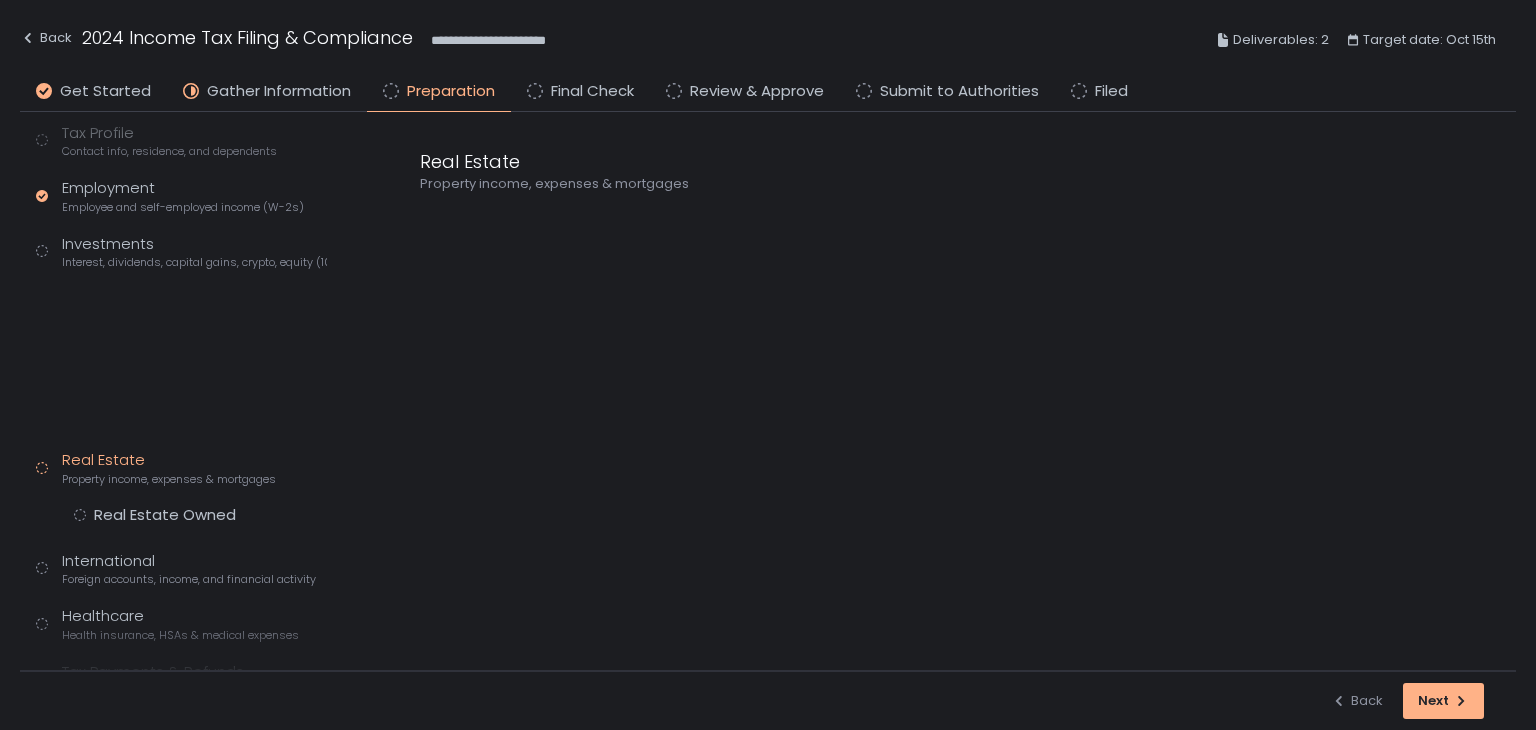 scroll, scrollTop: 165, scrollLeft: 0, axis: vertical 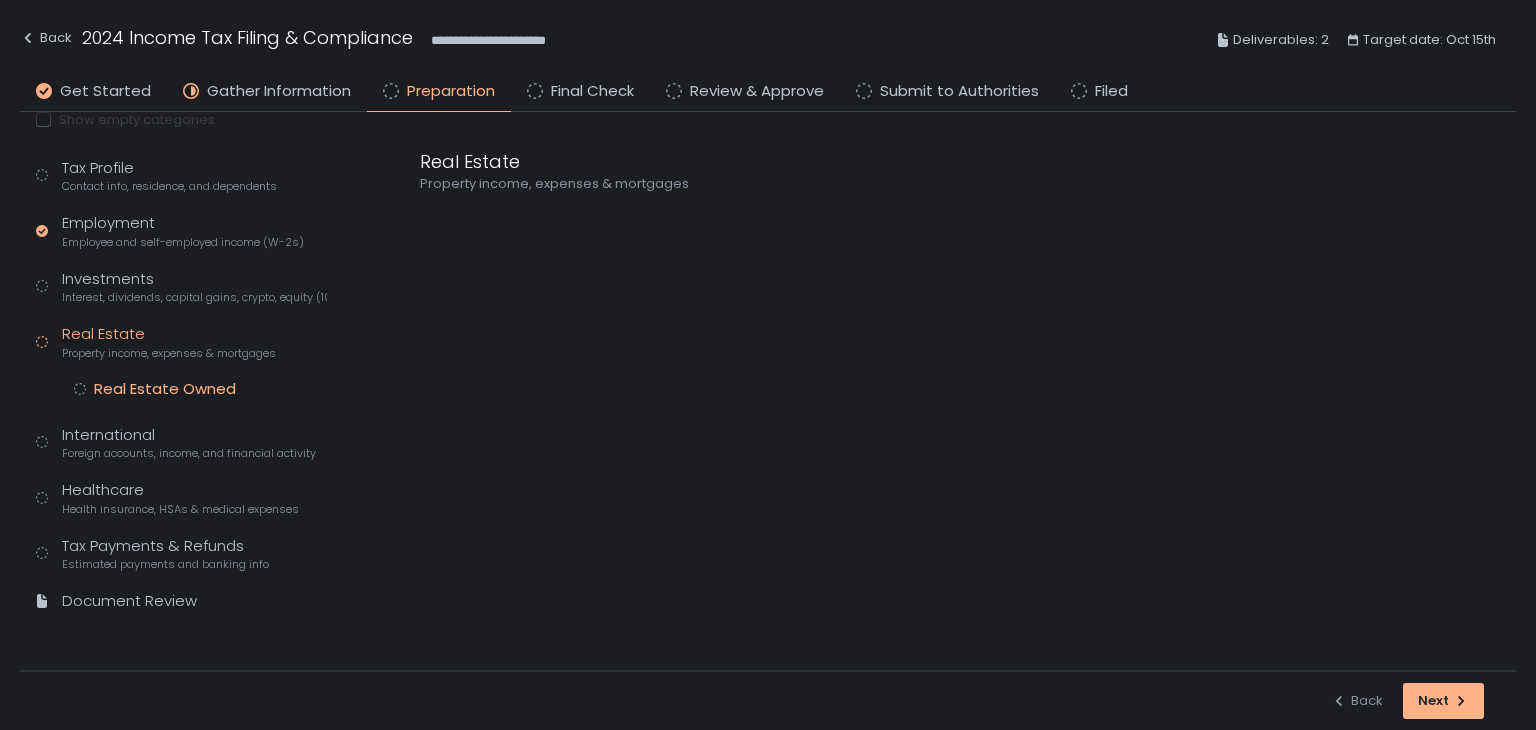 click on "Real Estate Owned" 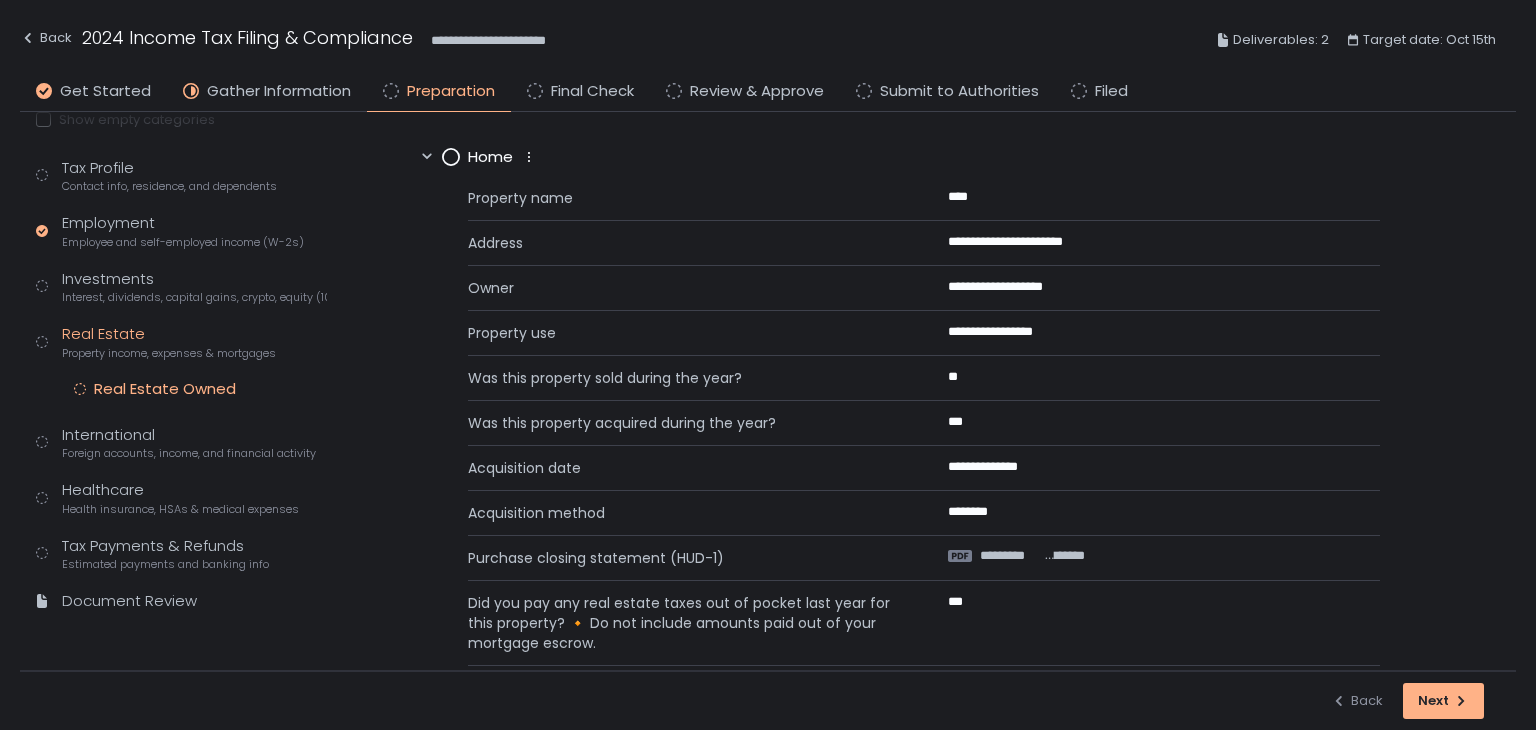 scroll, scrollTop: 100, scrollLeft: 0, axis: vertical 